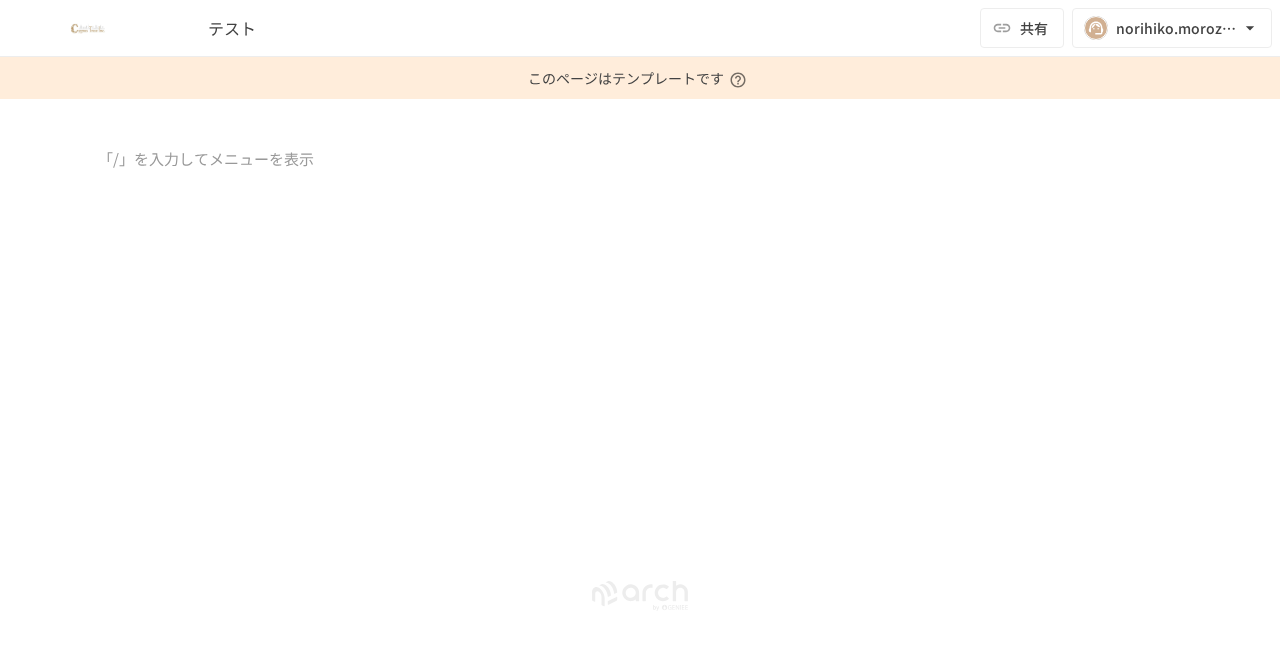 scroll, scrollTop: 0, scrollLeft: 0, axis: both 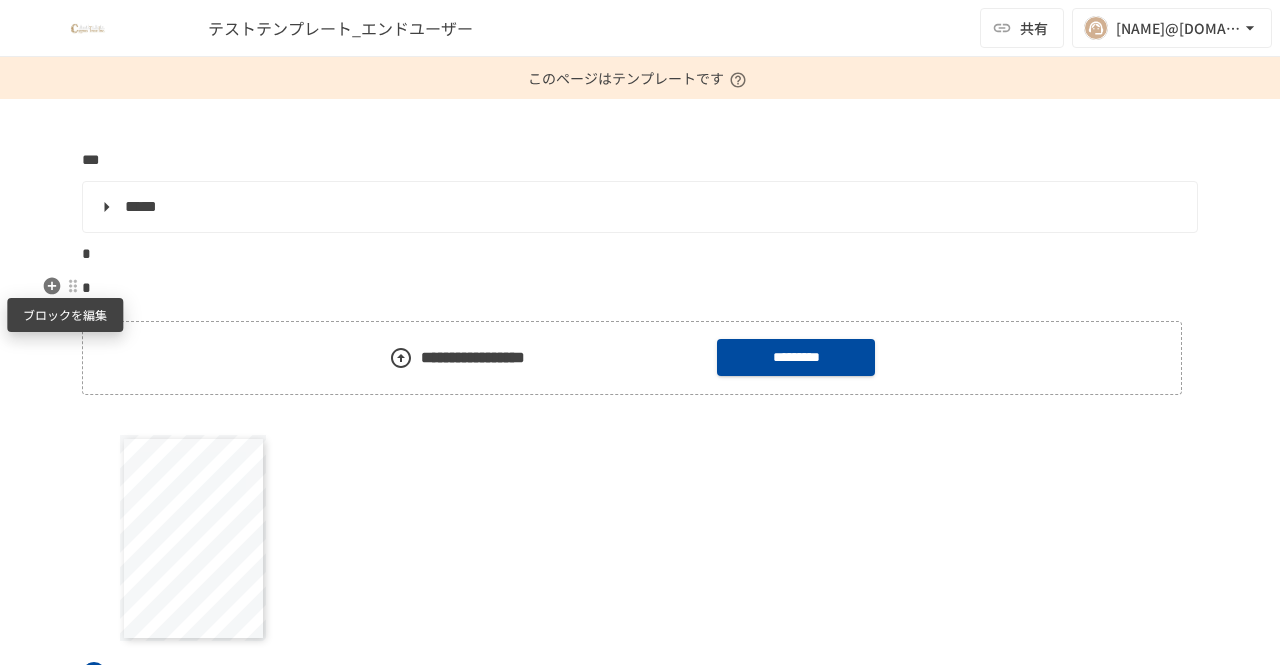 click at bounding box center [73, 286] 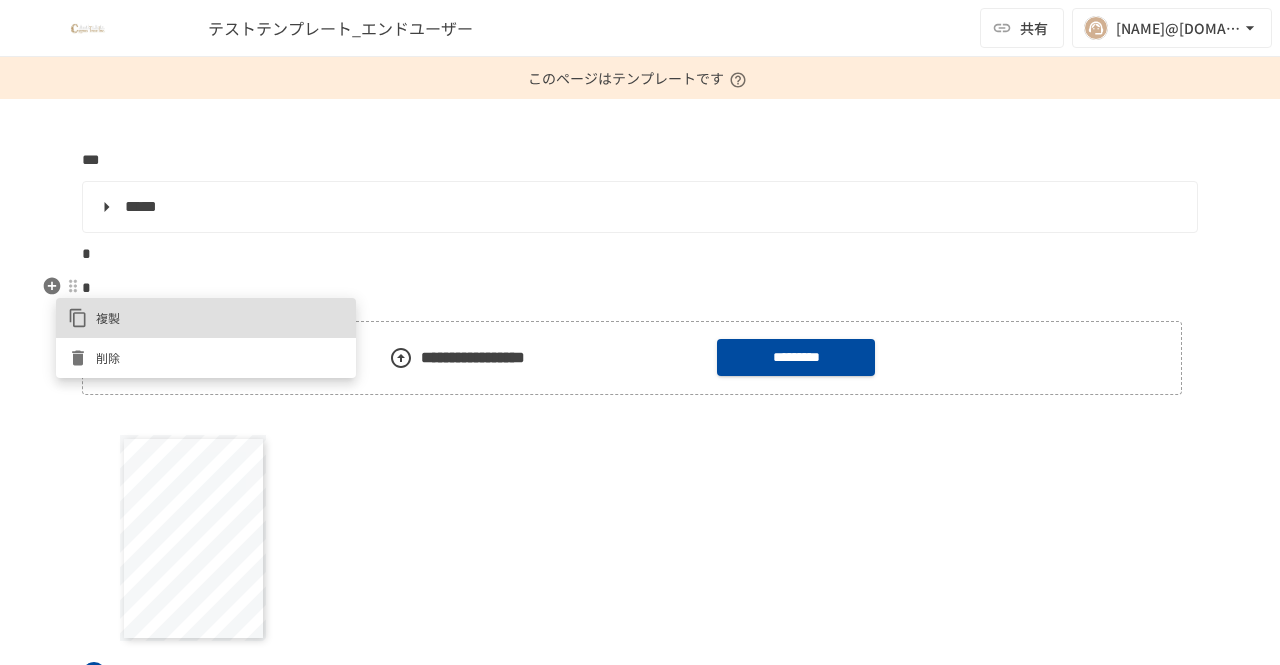 click on "削除" at bounding box center (220, 357) 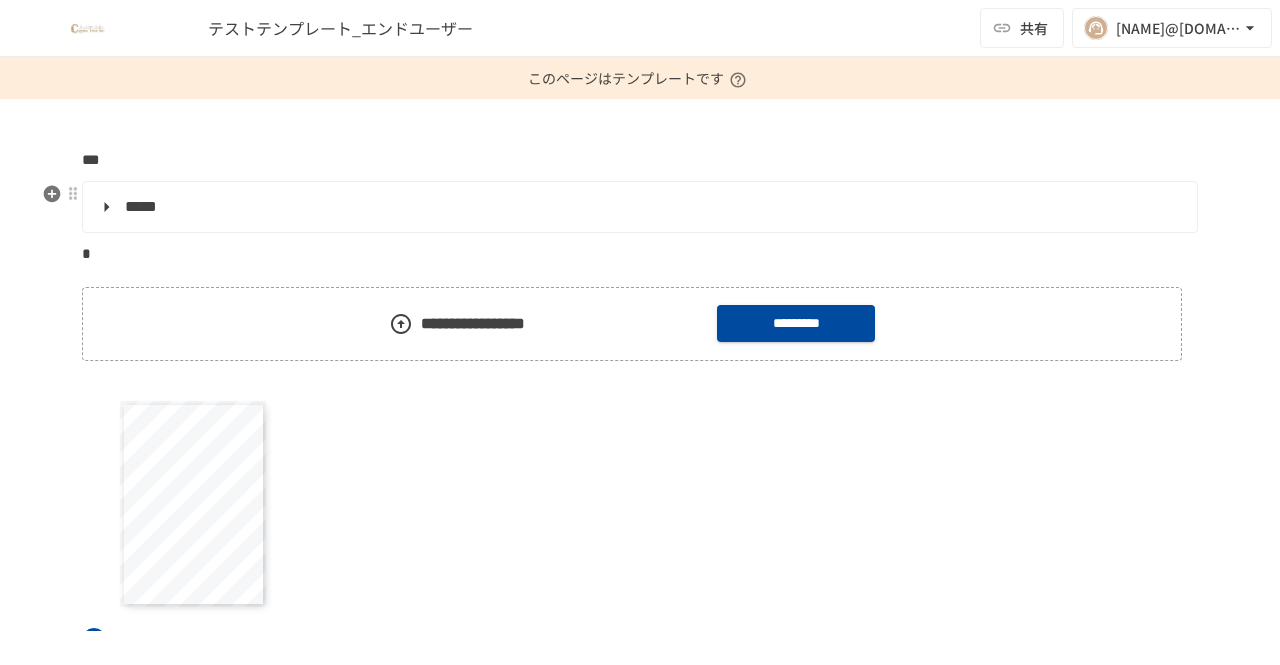 click on "*****" at bounding box center [640, 207] 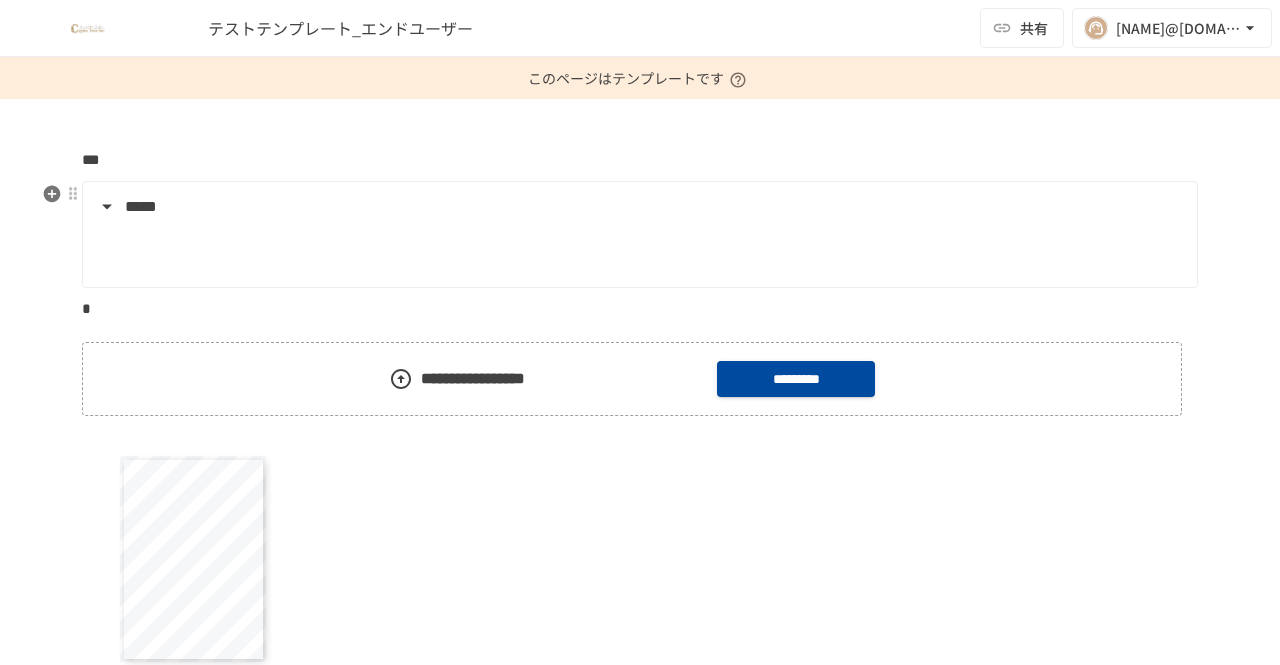 click on "*****" at bounding box center (638, 207) 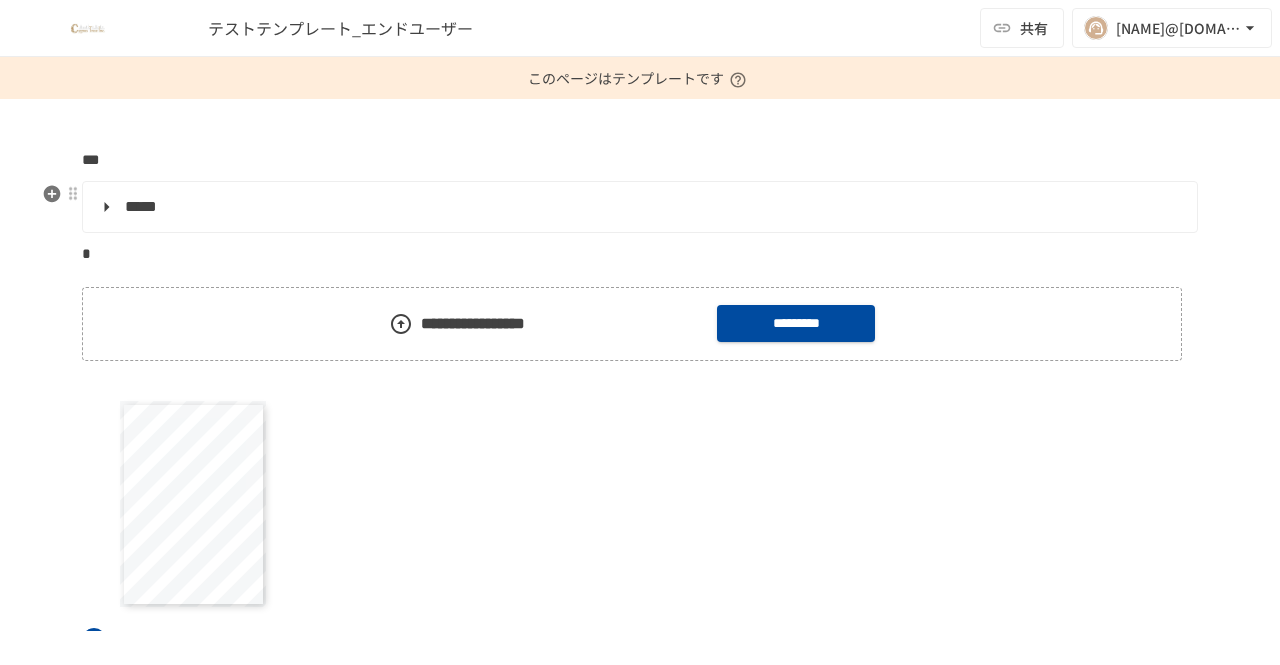 click on "*****" at bounding box center [638, 207] 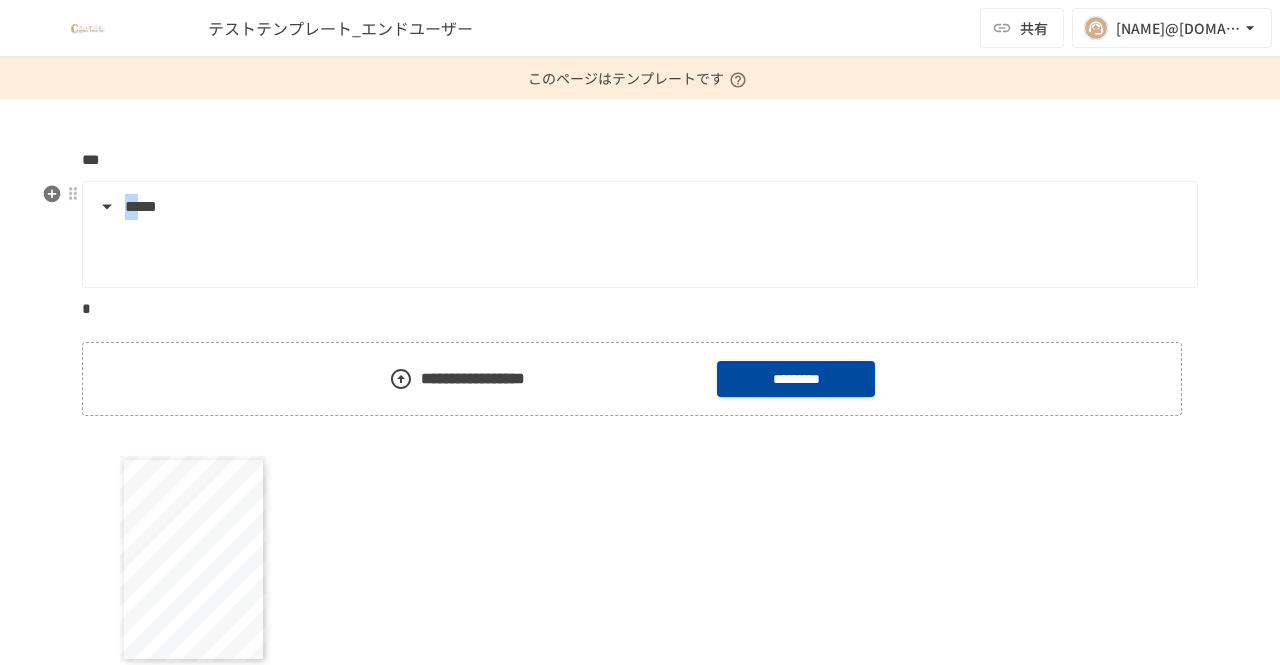 click on "*****" at bounding box center (638, 207) 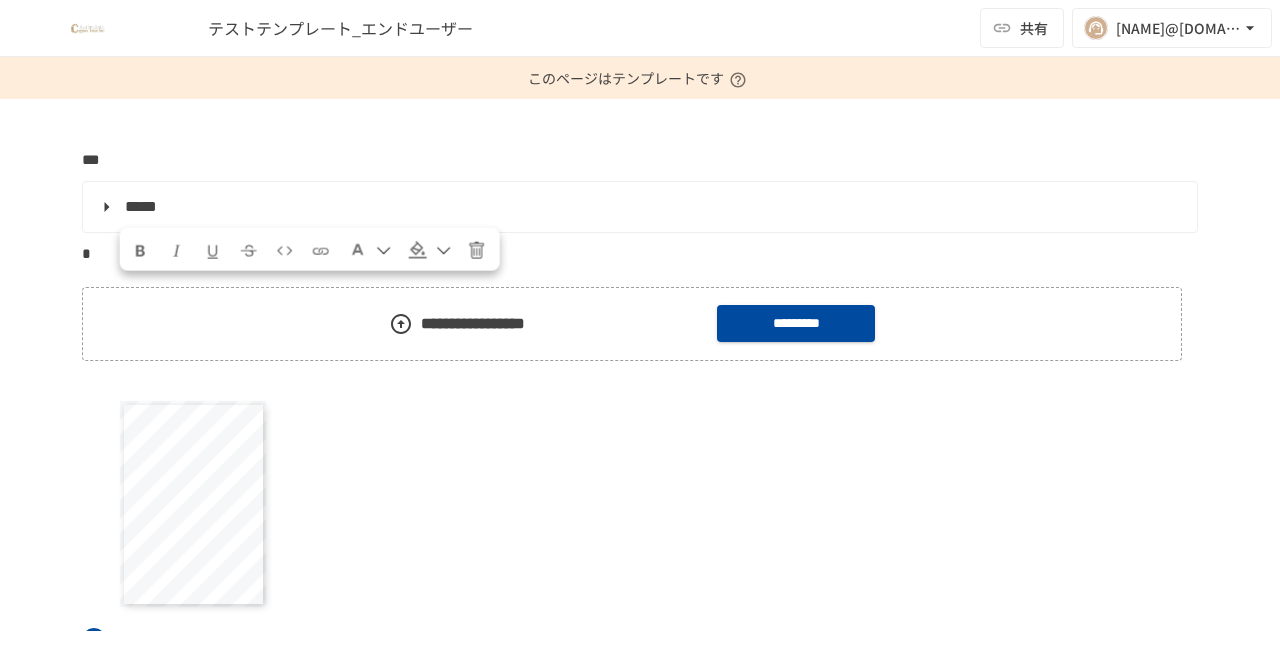click on "**********" at bounding box center (640, 559) 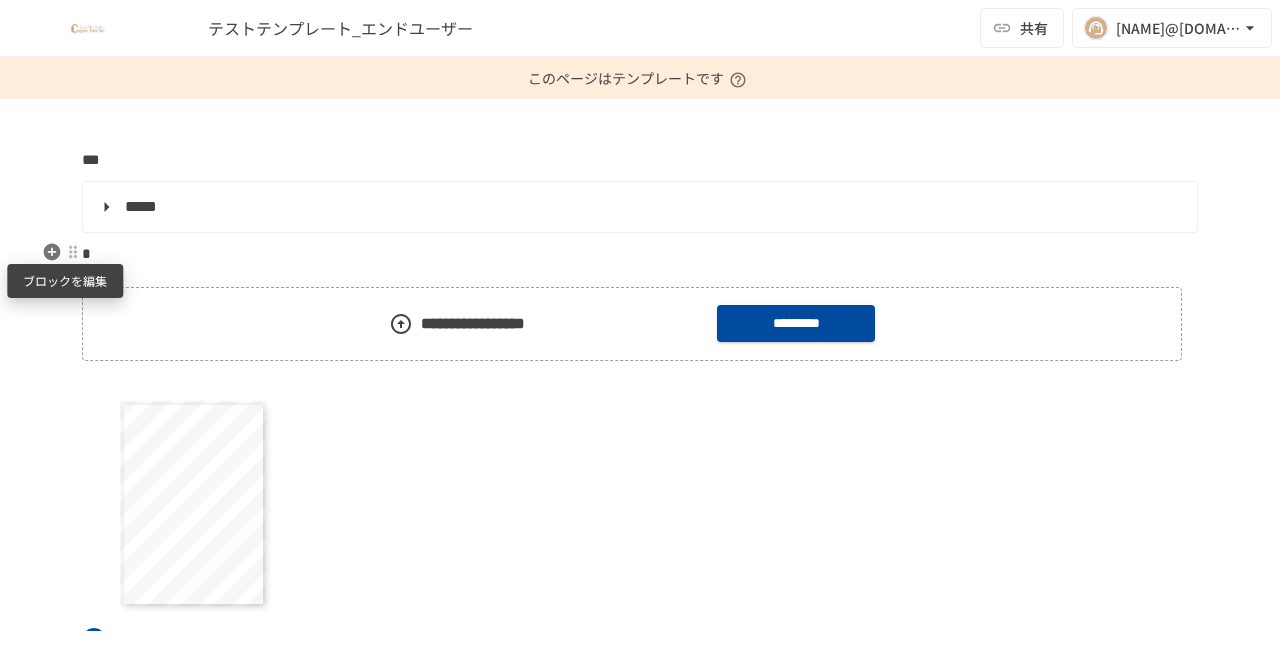 click at bounding box center (73, 252) 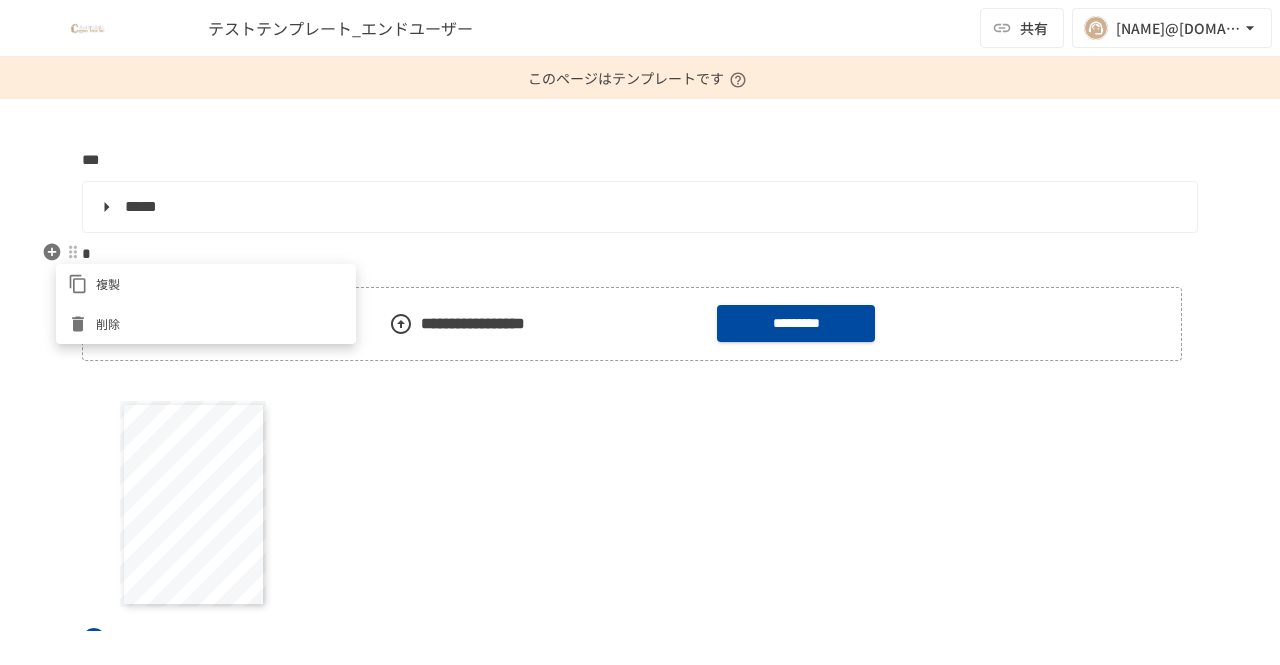 click at bounding box center (640, 332) 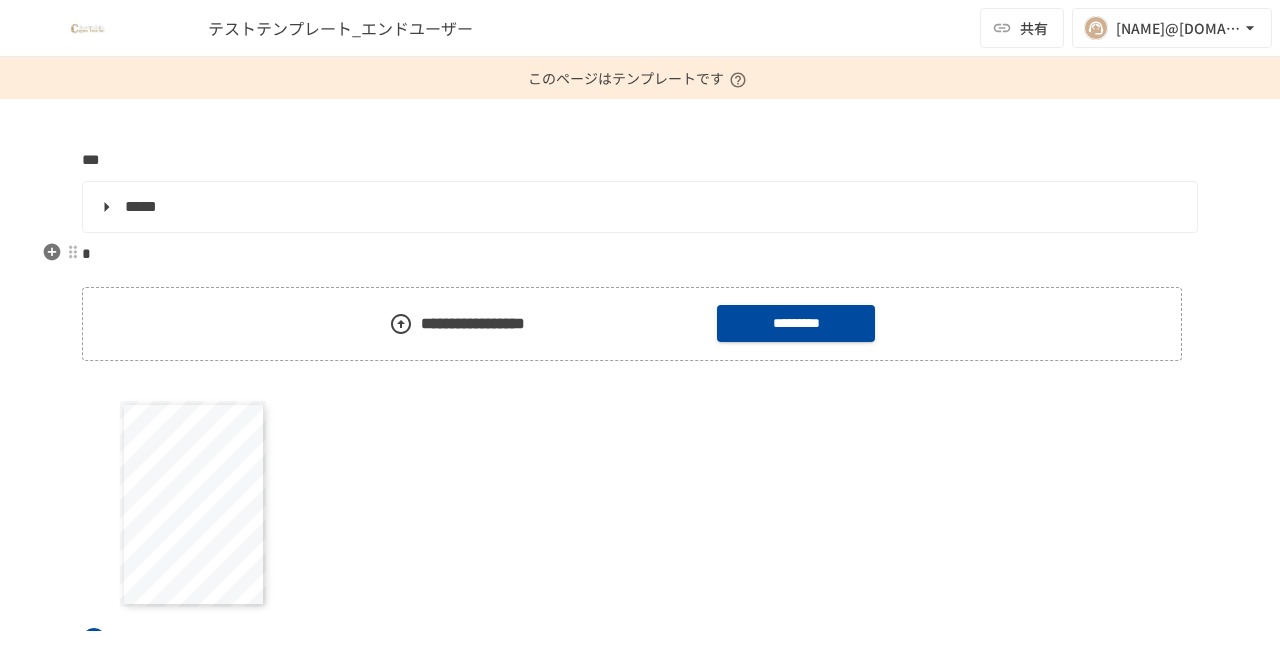 click on "*" at bounding box center [640, 254] 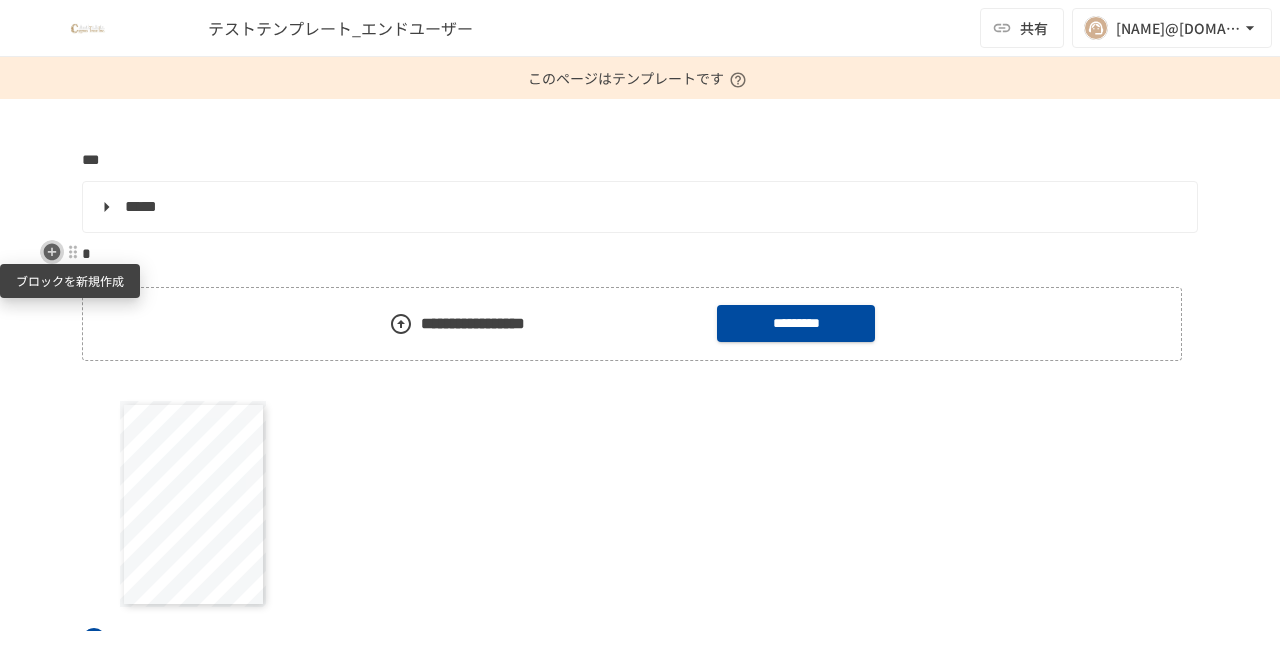 click 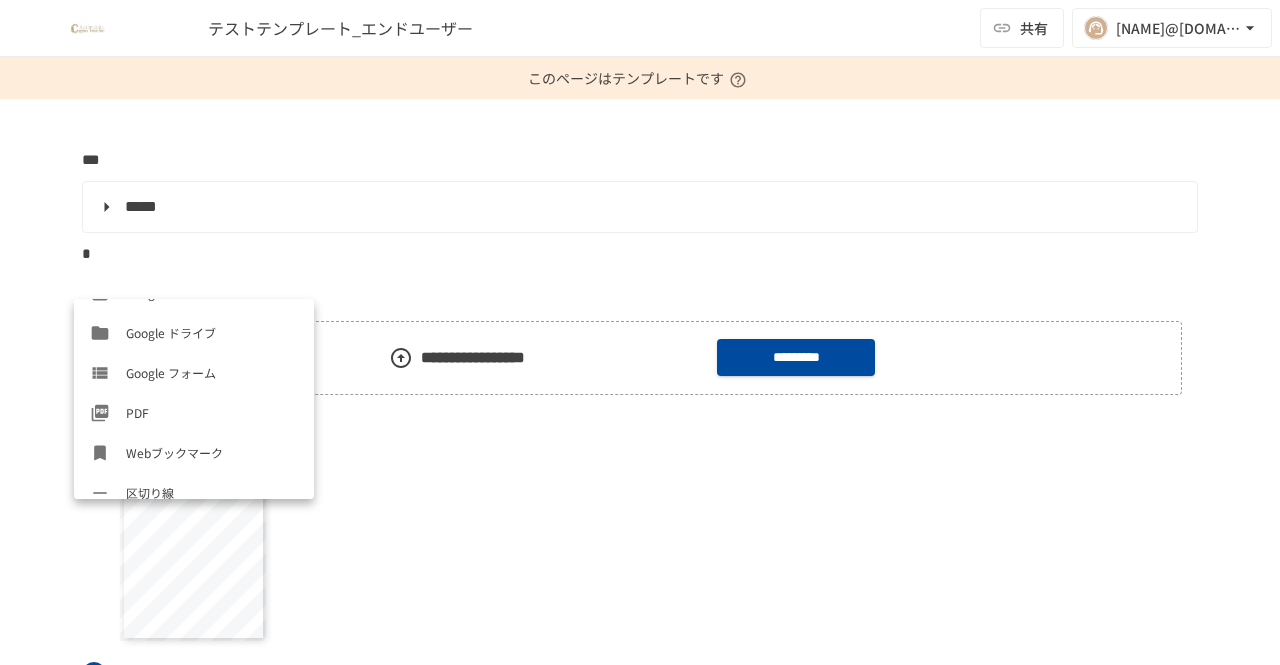 scroll, scrollTop: 680, scrollLeft: 0, axis: vertical 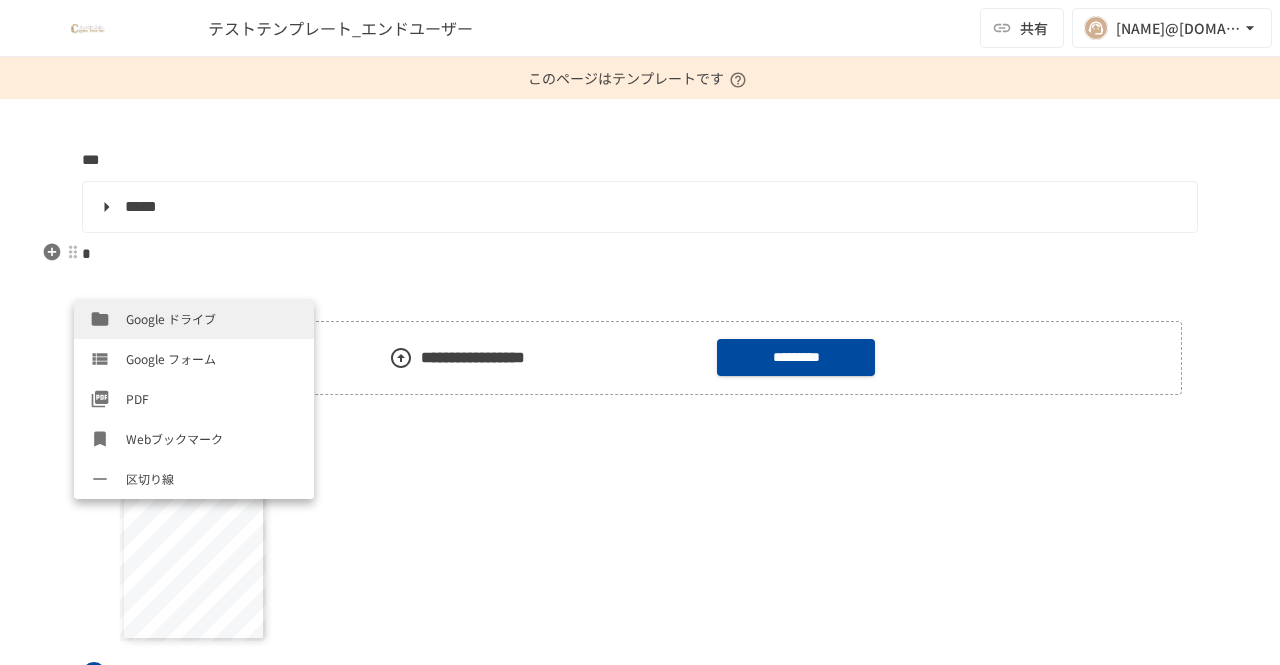 click on "*" at bounding box center [640, 254] 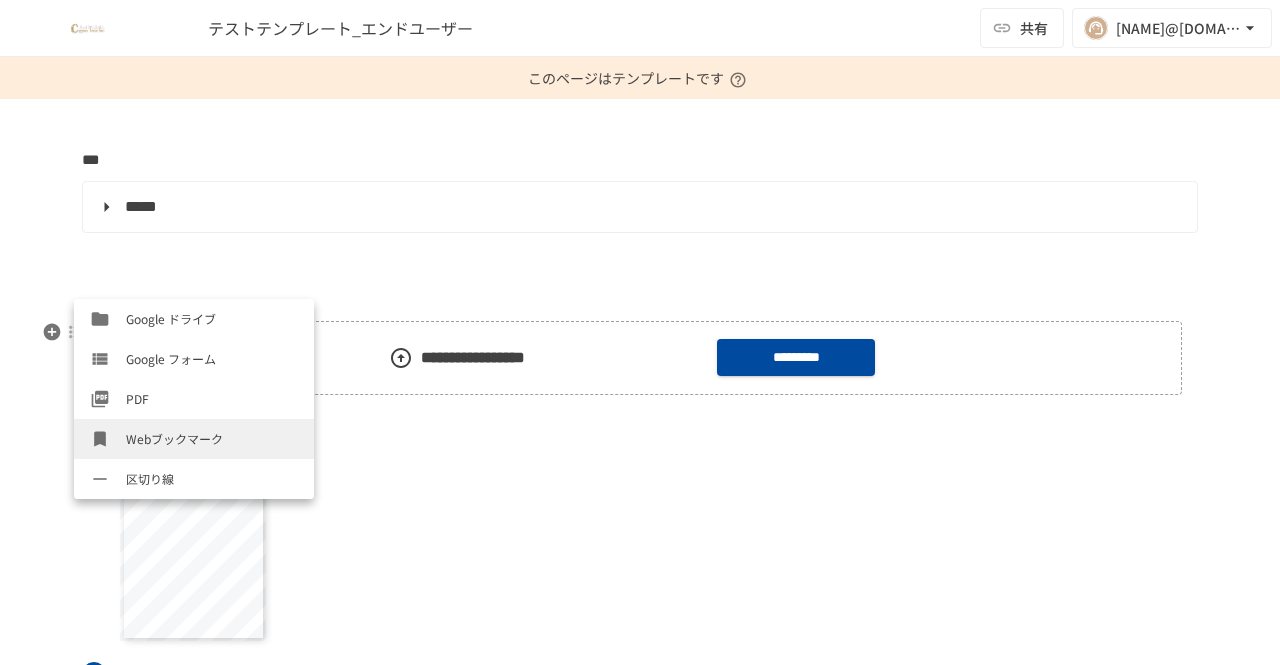 click on "**********" at bounding box center (640, 446) 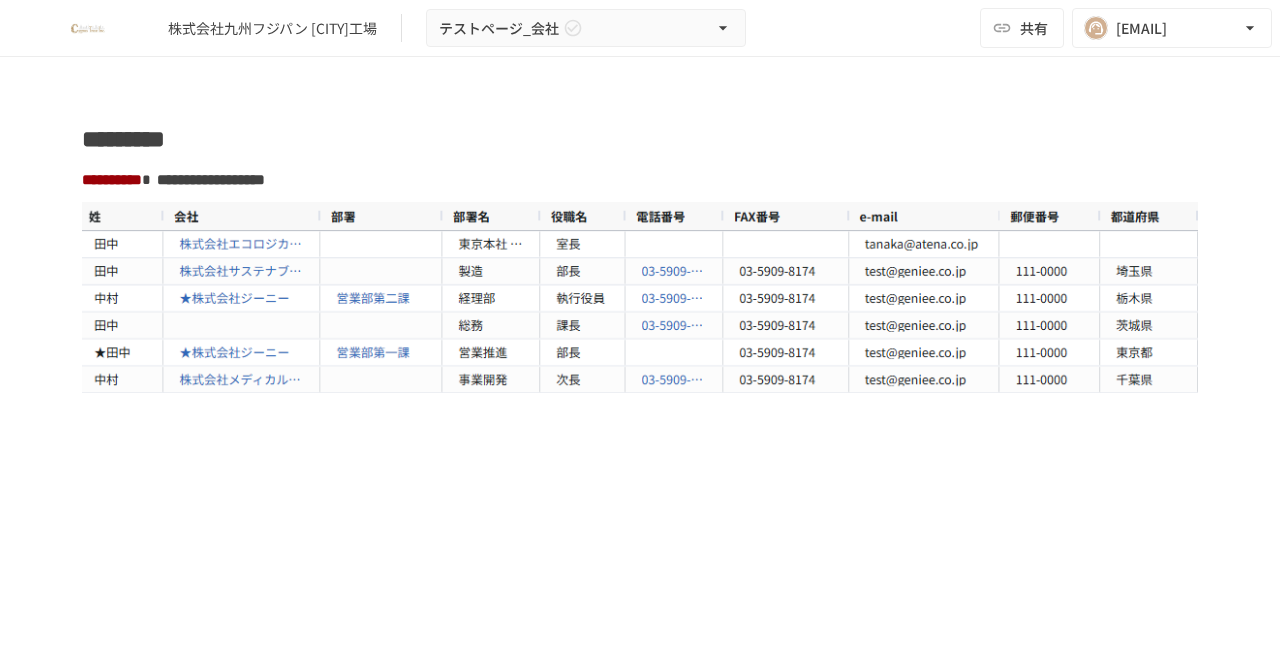 scroll, scrollTop: 0, scrollLeft: 0, axis: both 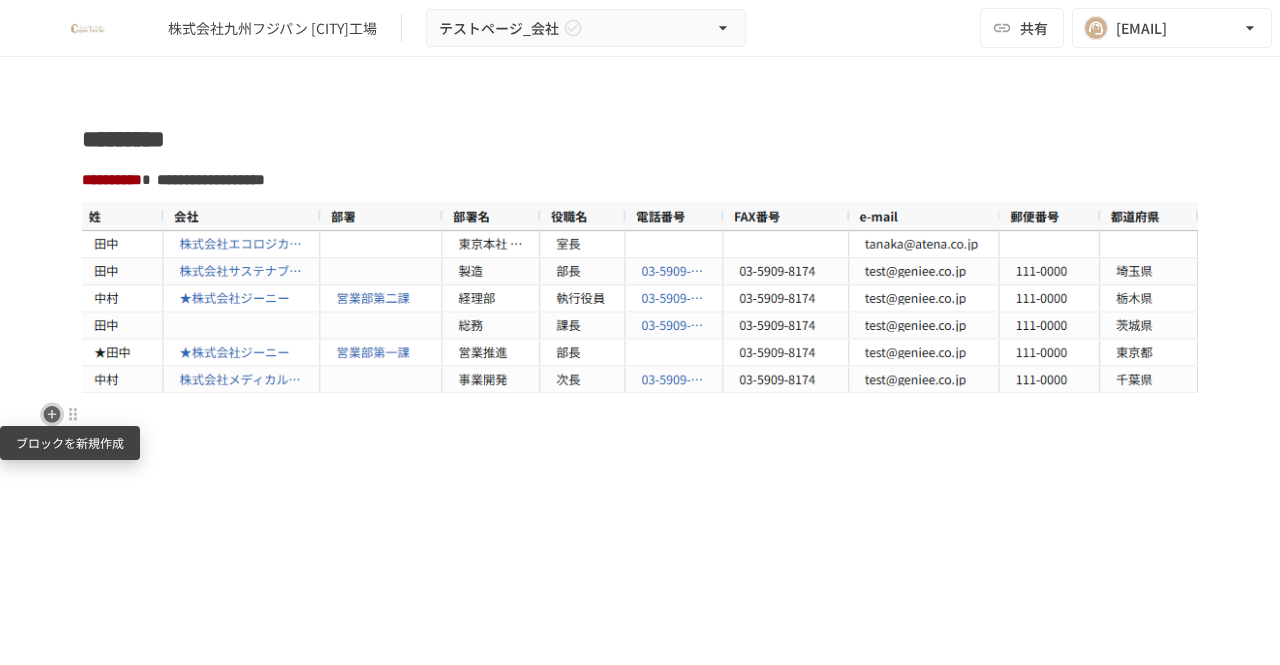 click 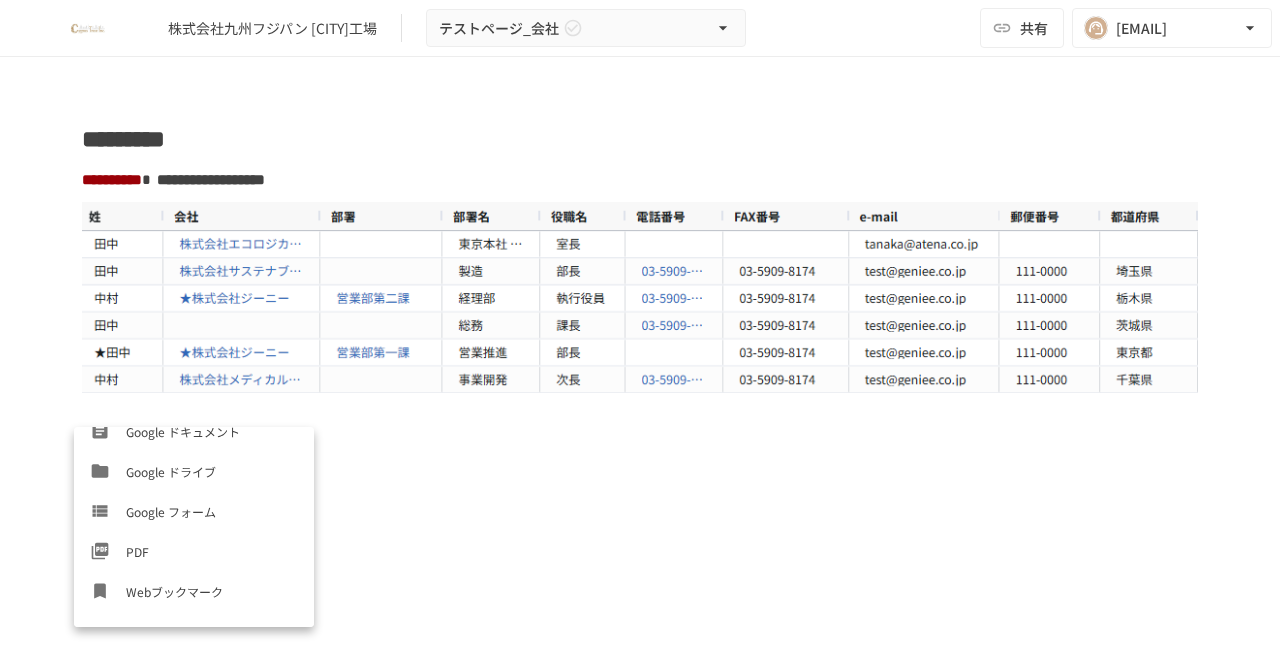 scroll, scrollTop: 680, scrollLeft: 0, axis: vertical 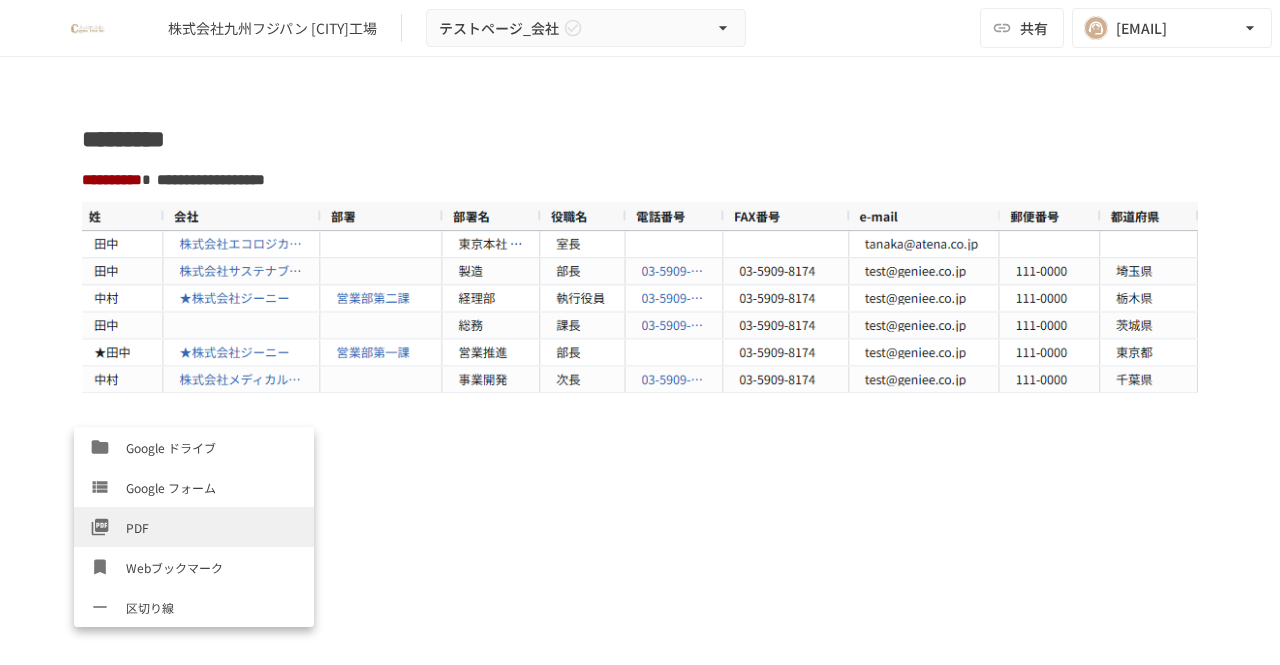 click on "**********" at bounding box center [640, 427] 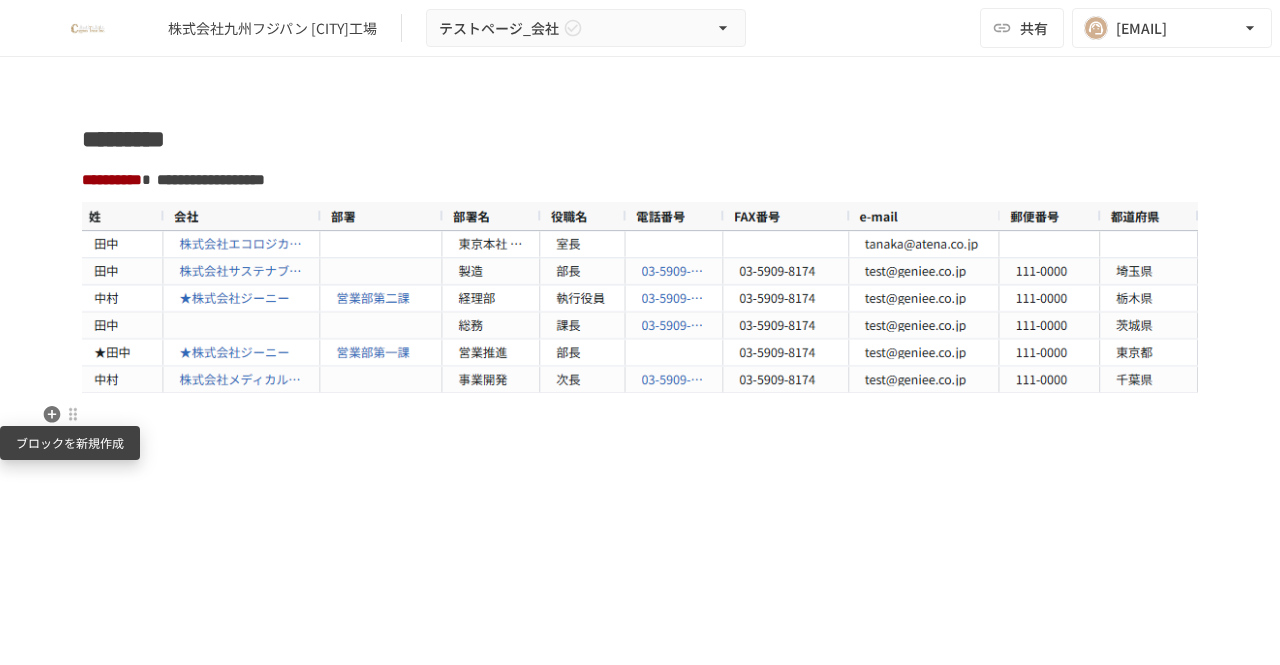 click 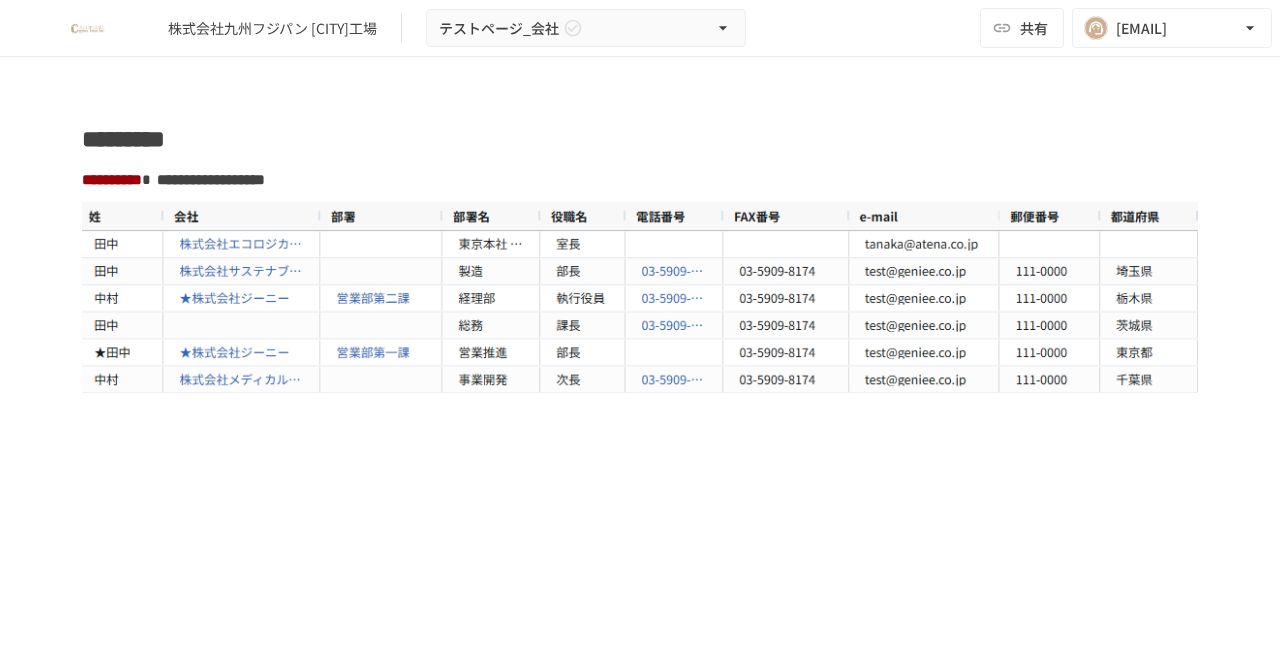 click on "**********" at bounding box center [640, 427] 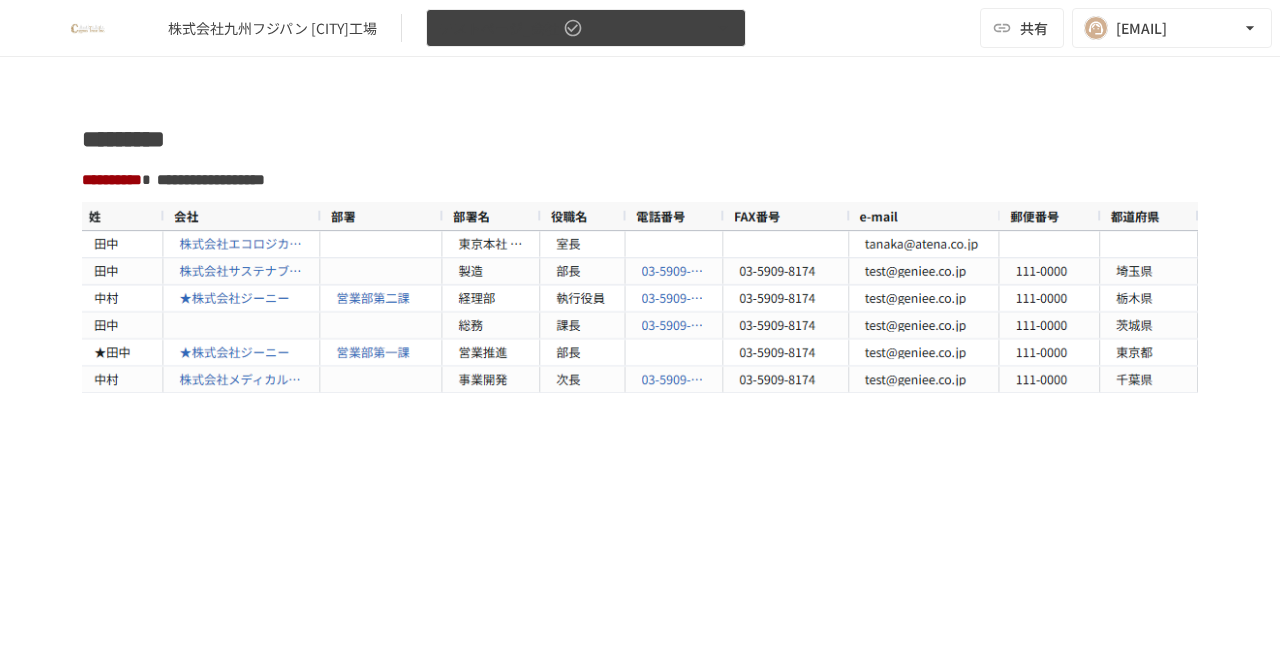 click on "テストページ_会社" at bounding box center (586, 28) 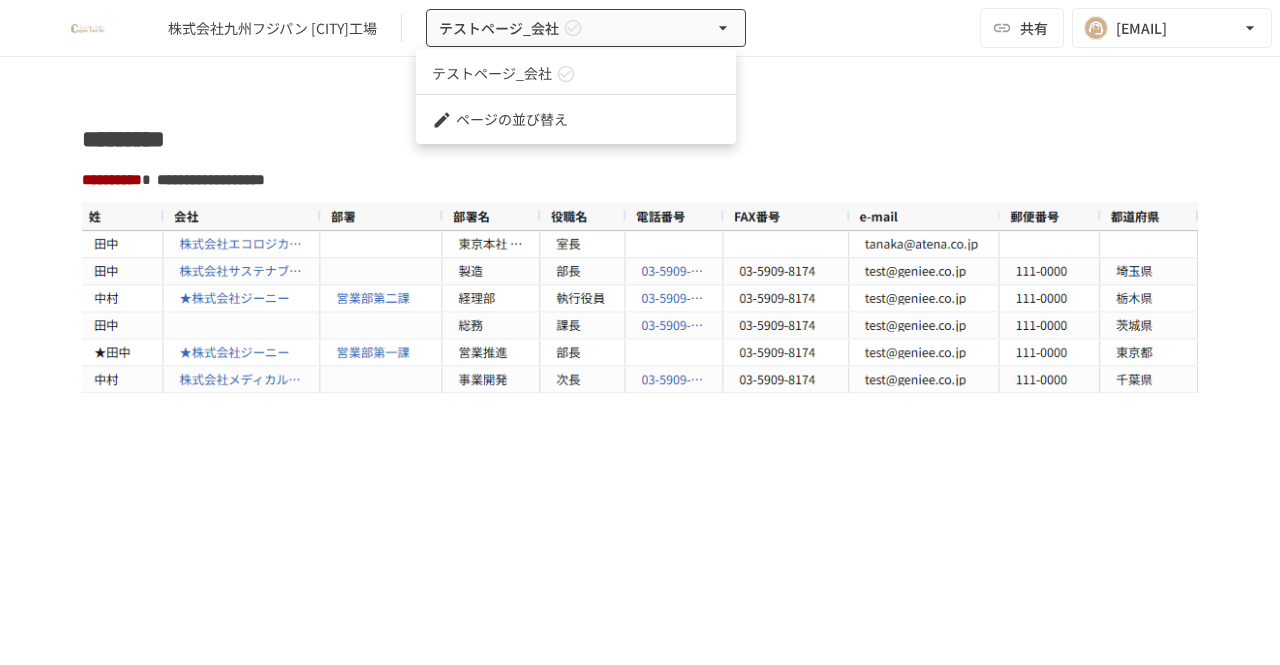 click on "テストページ_会社" at bounding box center (492, 73) 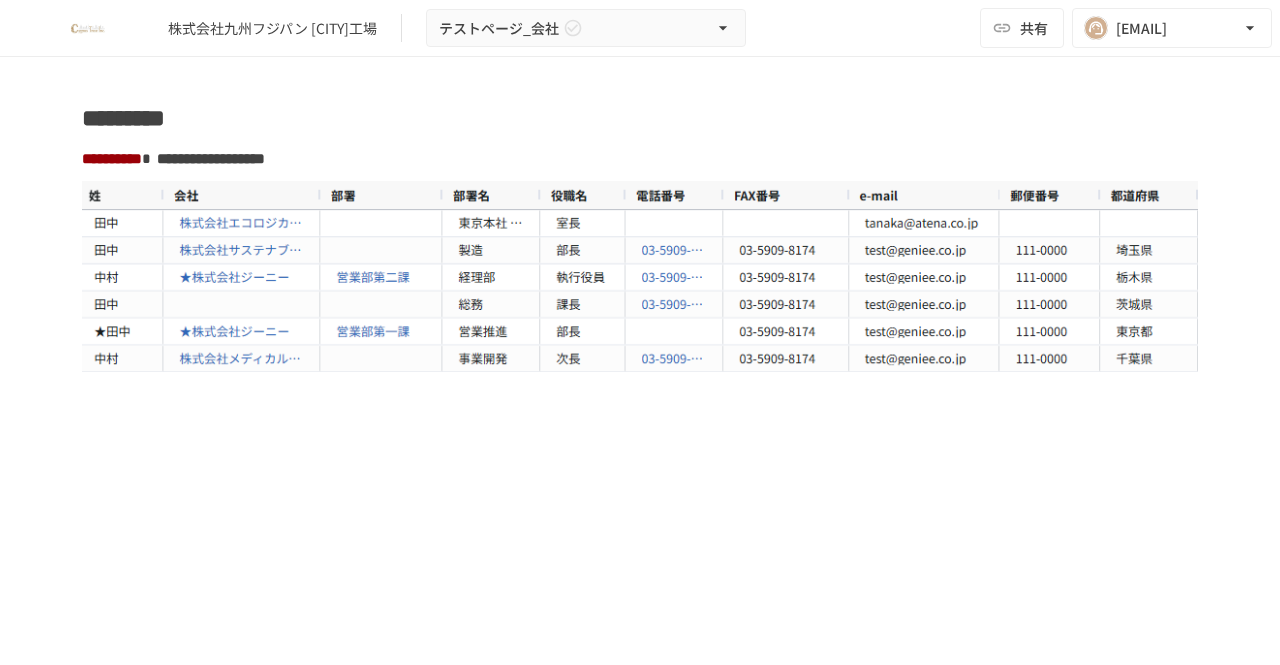 scroll, scrollTop: 0, scrollLeft: 0, axis: both 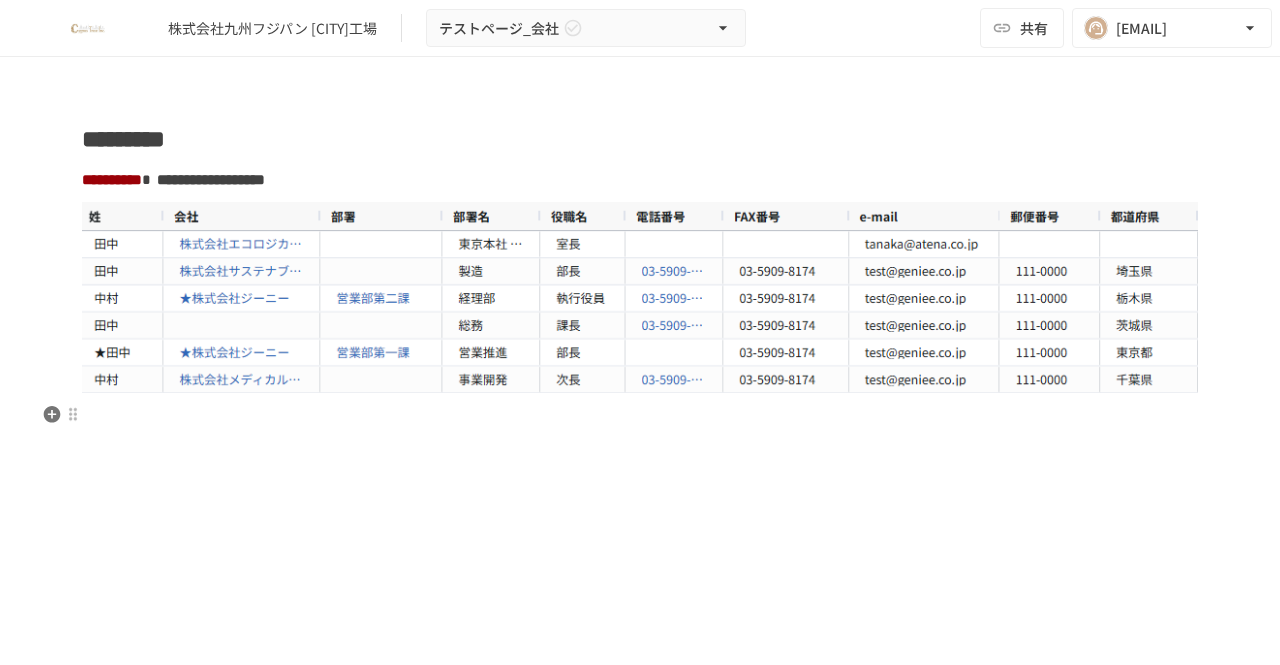 click on "**********" at bounding box center (640, 427) 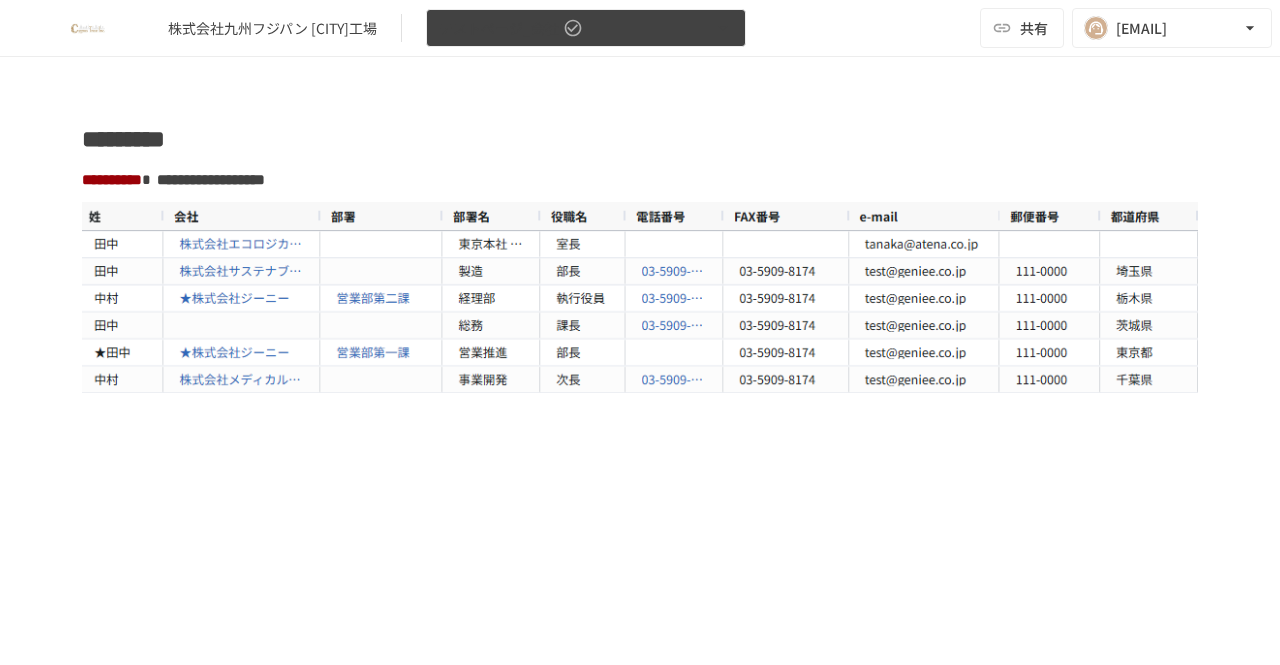 click on "テストページ_会社" at bounding box center (586, 28) 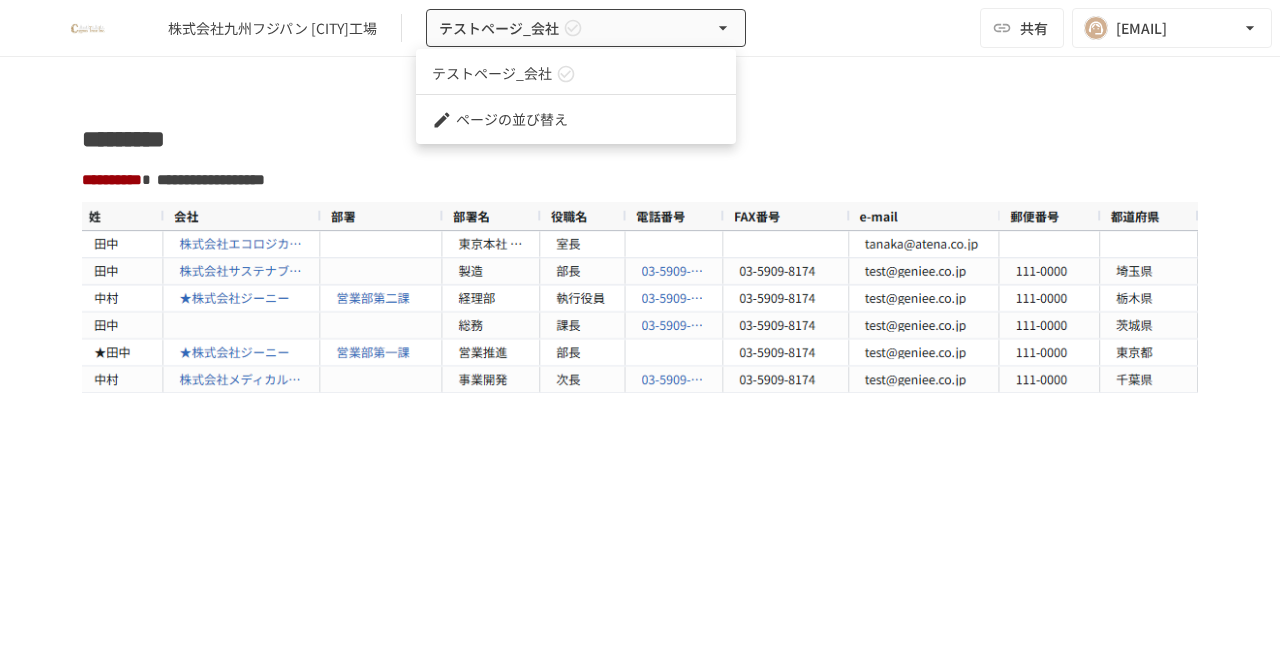 click at bounding box center (640, 332) 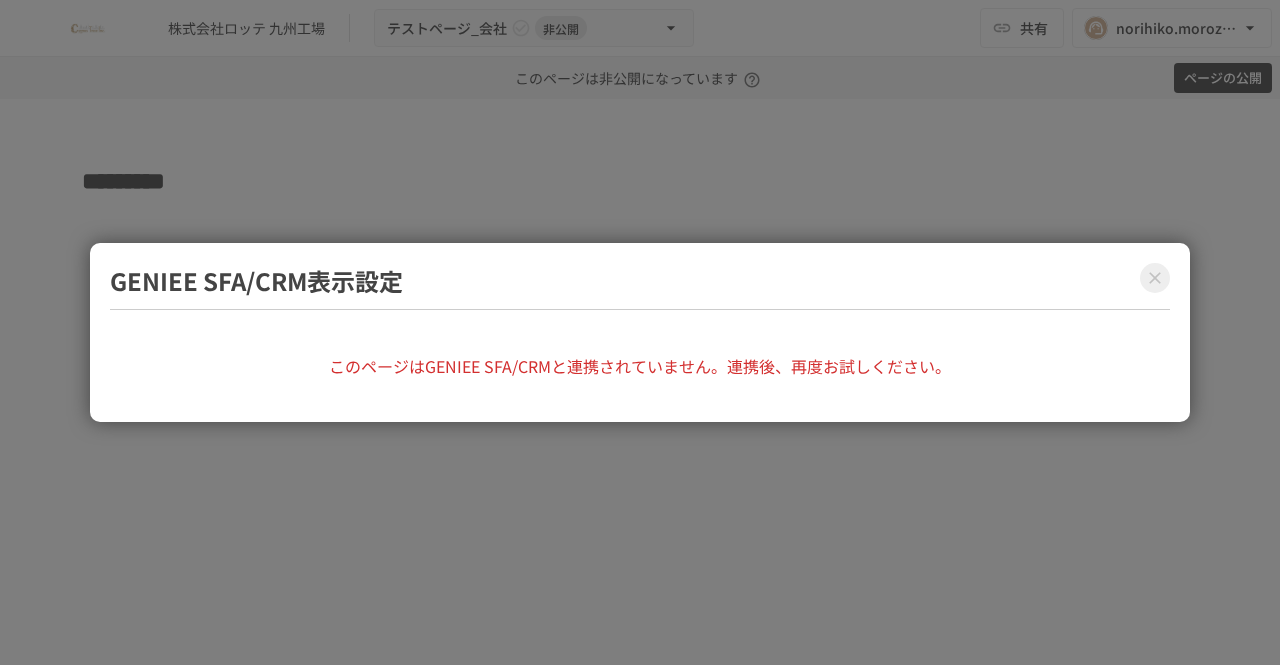 scroll, scrollTop: 0, scrollLeft: 0, axis: both 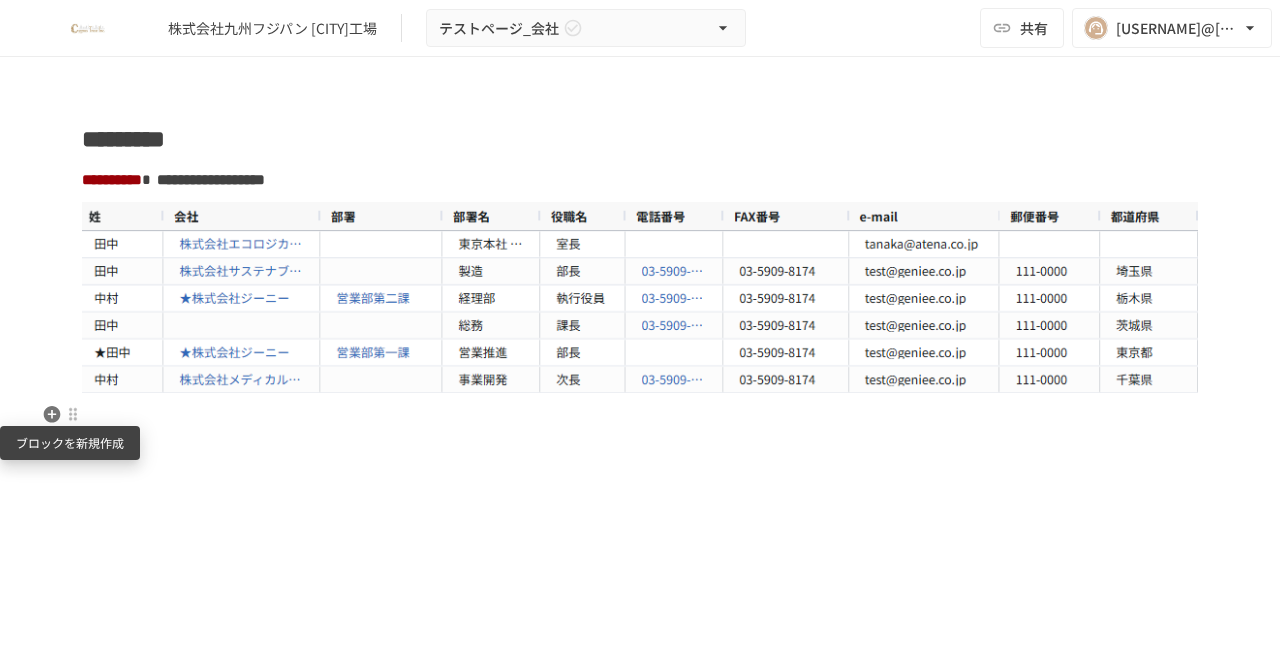 click 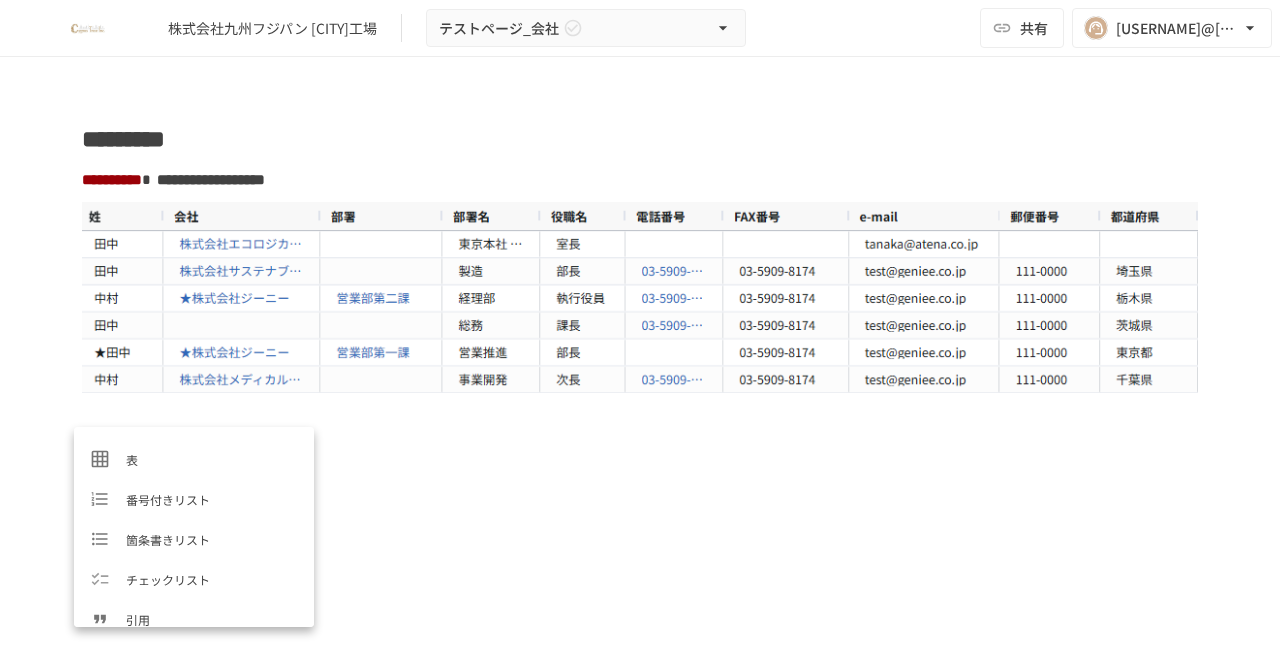 scroll, scrollTop: 166, scrollLeft: 0, axis: vertical 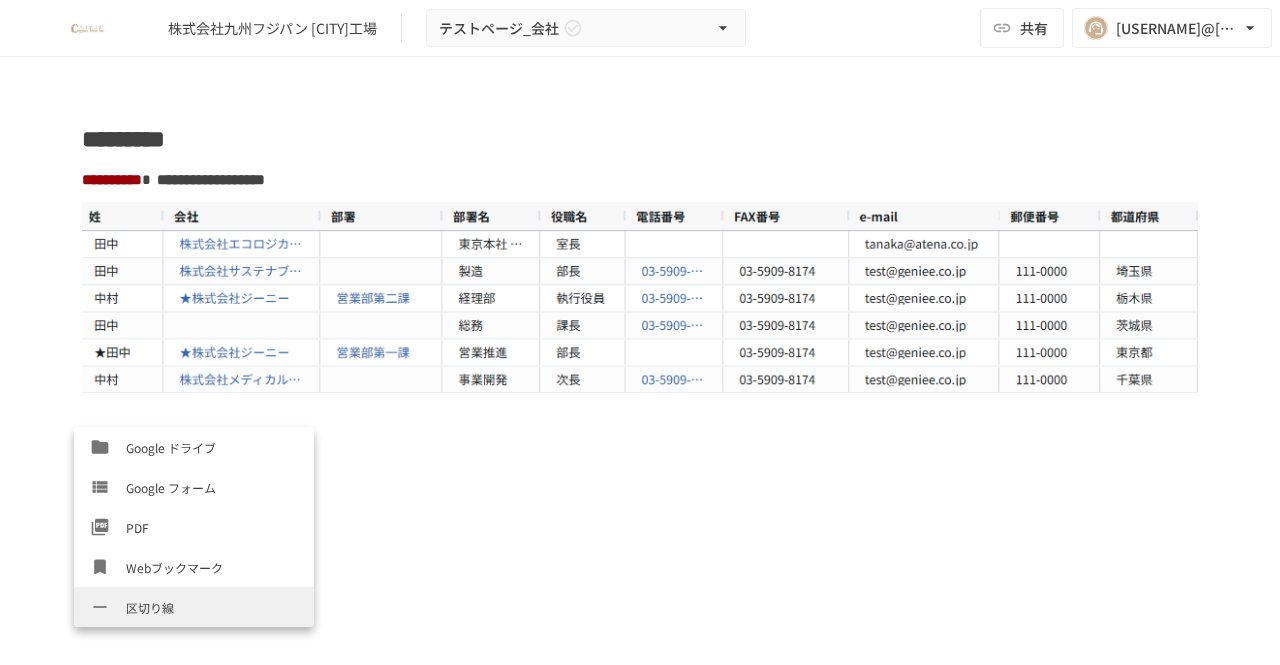 click on "**********" at bounding box center (640, 427) 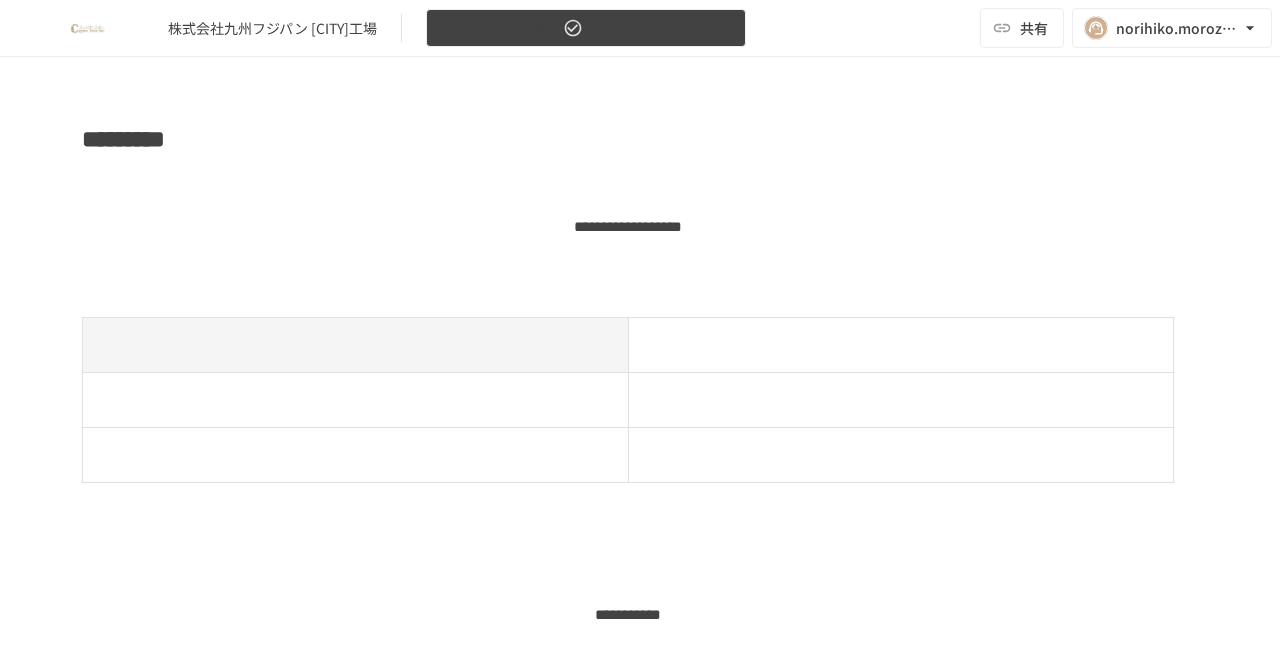 scroll, scrollTop: 0, scrollLeft: 0, axis: both 